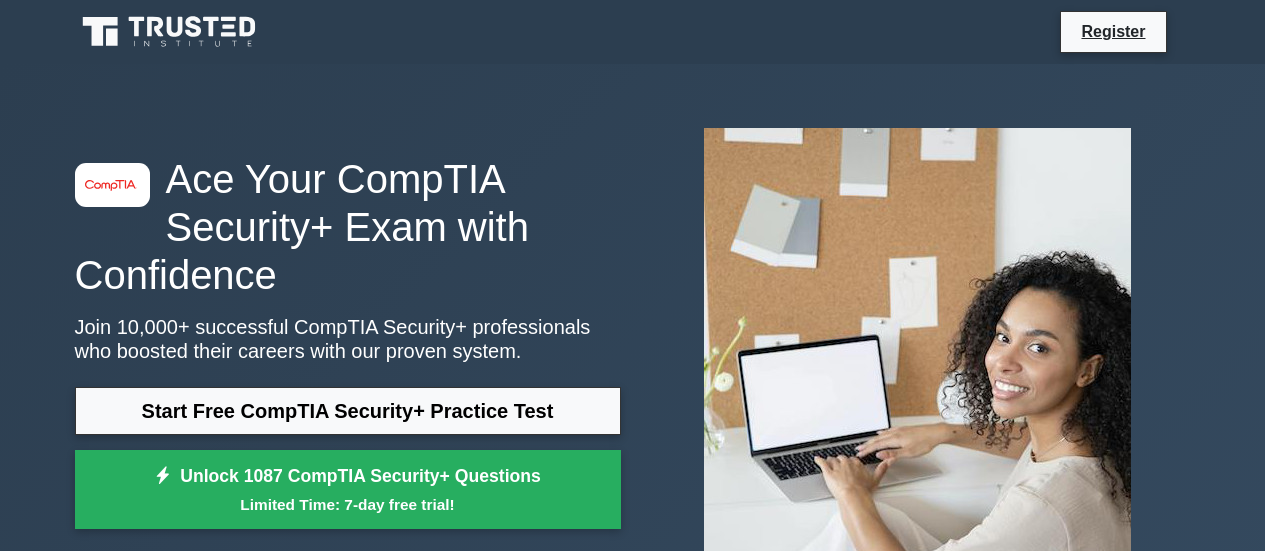 scroll, scrollTop: 14, scrollLeft: 0, axis: vertical 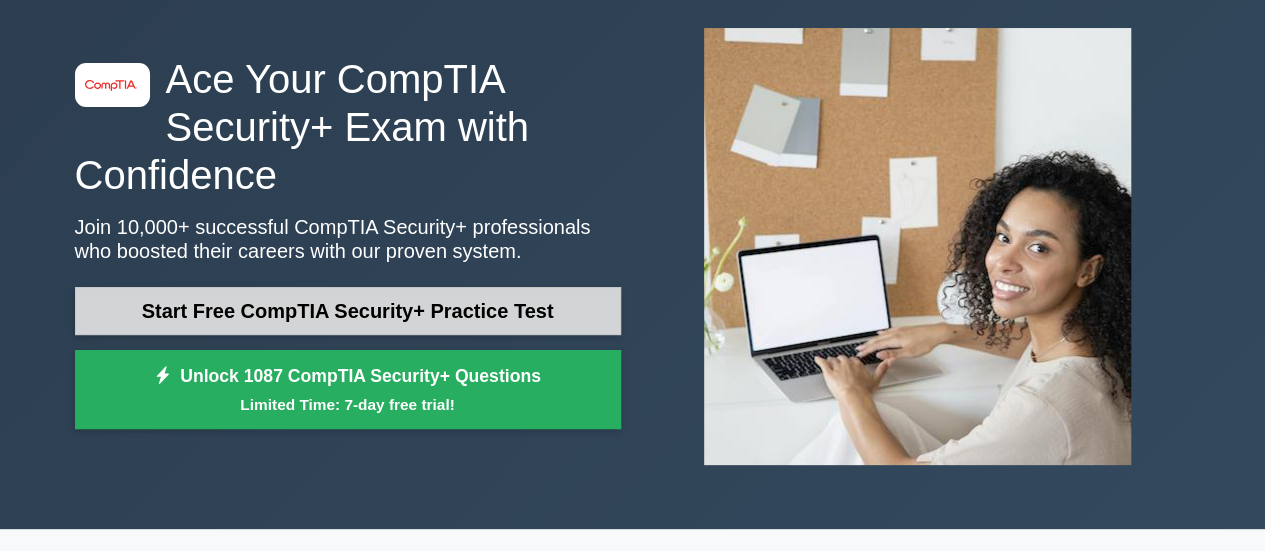 click on "Start Free CompTIA Security+ Practice Test" at bounding box center [348, 311] 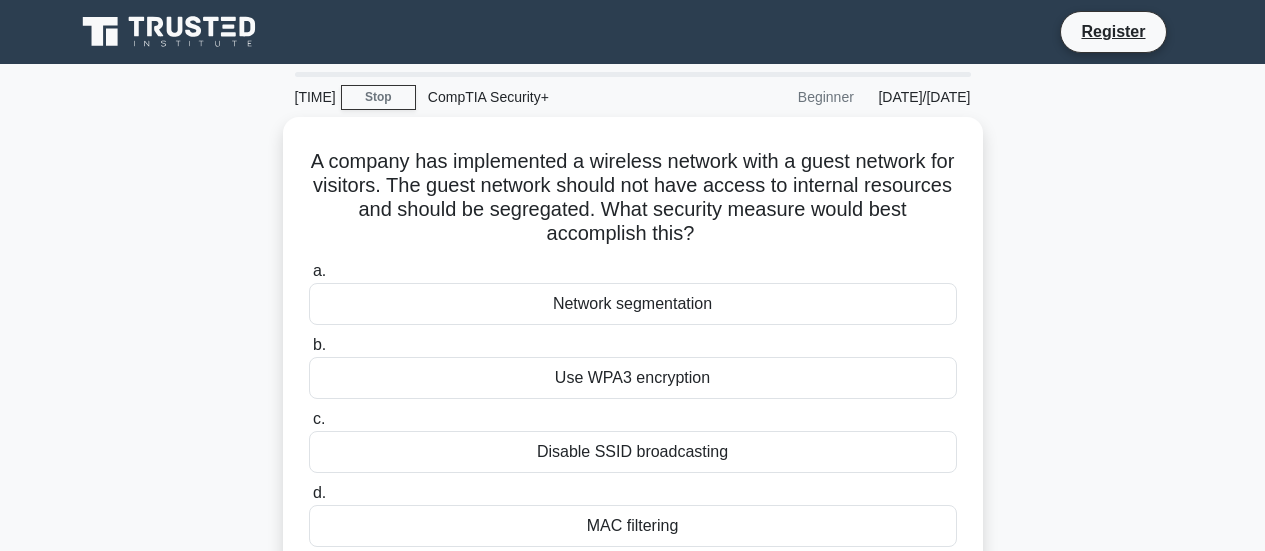 scroll, scrollTop: 0, scrollLeft: 0, axis: both 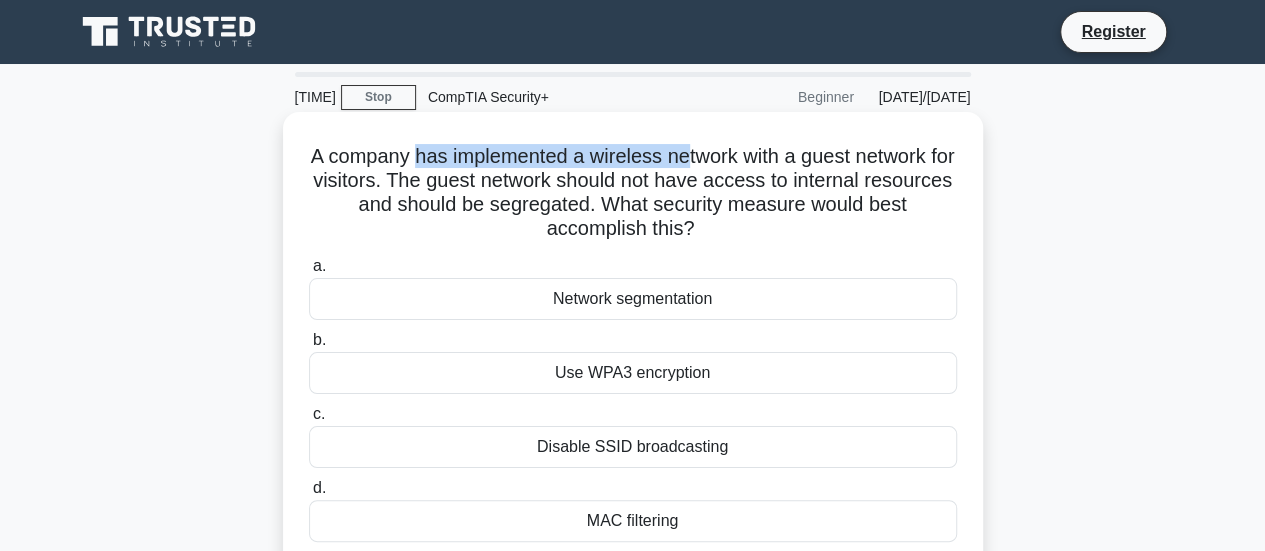 drag, startPoint x: 426, startPoint y: 161, endPoint x: 704, endPoint y: 157, distance: 278.02878 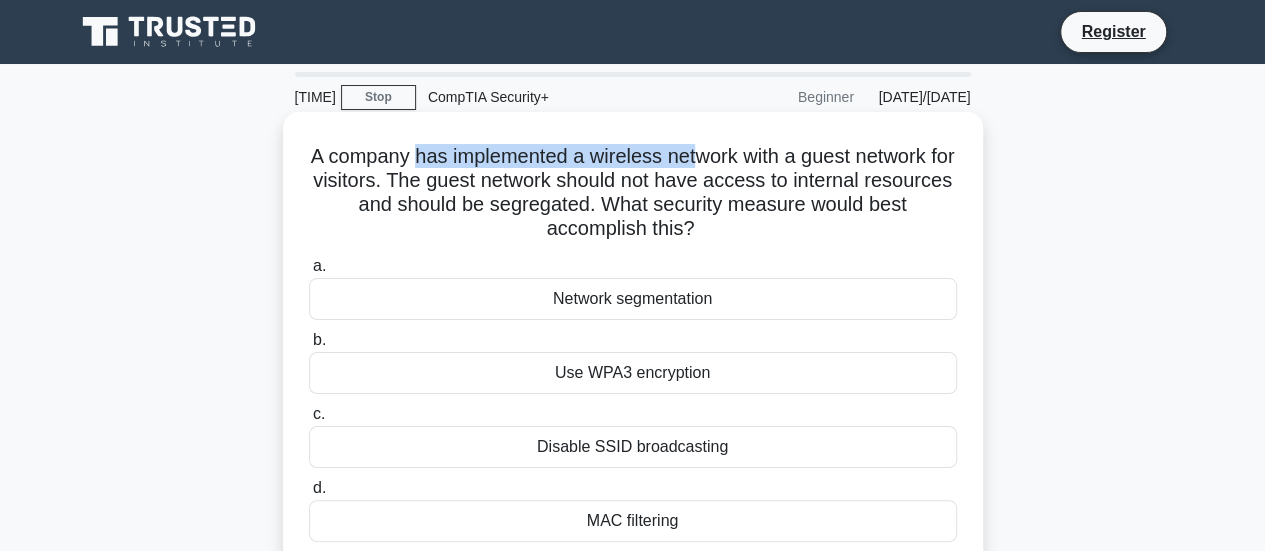 click on "A company has implemented a wireless network with a guest network for visitors. The guest network should not have access to internal resources and should be segregated. What security measure would best accomplish this?" at bounding box center (633, 193) 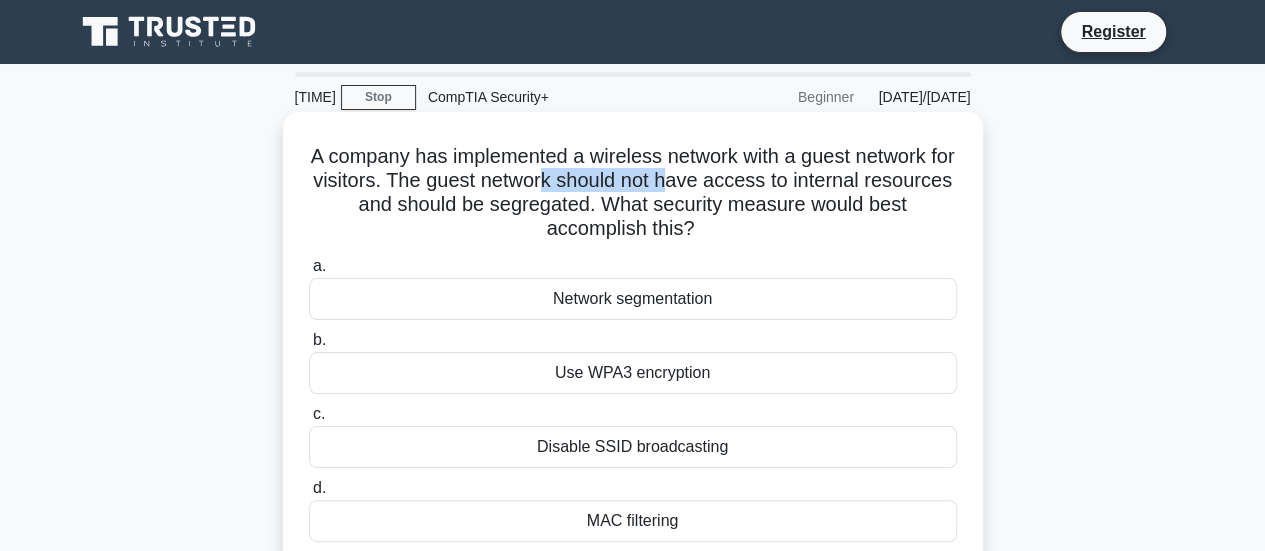 drag, startPoint x: 602, startPoint y: 185, endPoint x: 730, endPoint y: 185, distance: 128 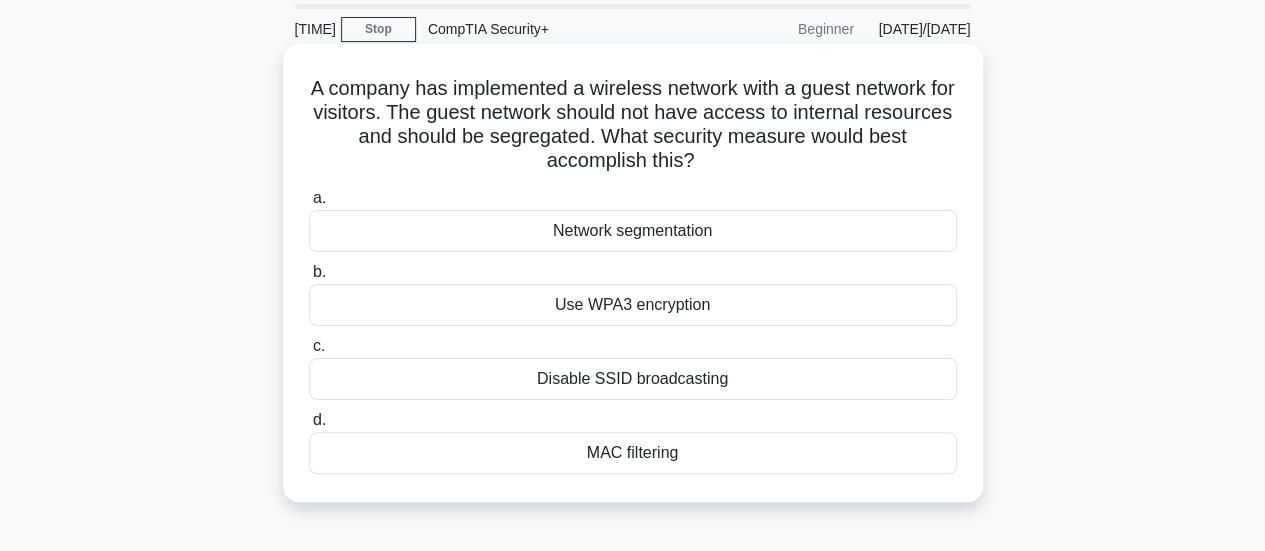 scroll, scrollTop: 100, scrollLeft: 0, axis: vertical 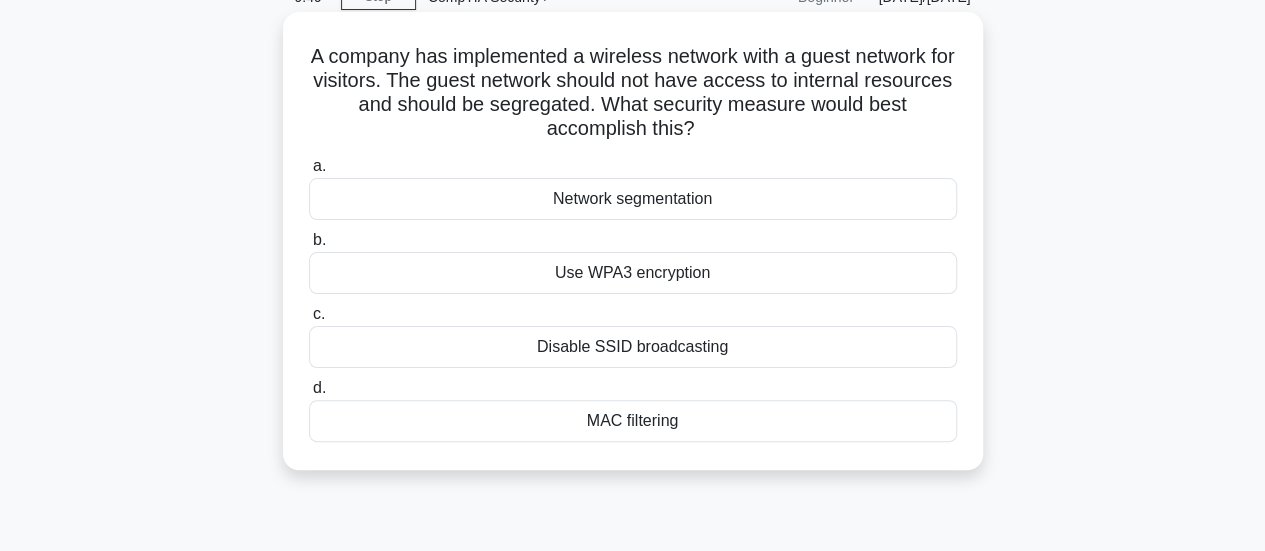 click on "Network segmentation" at bounding box center [633, 199] 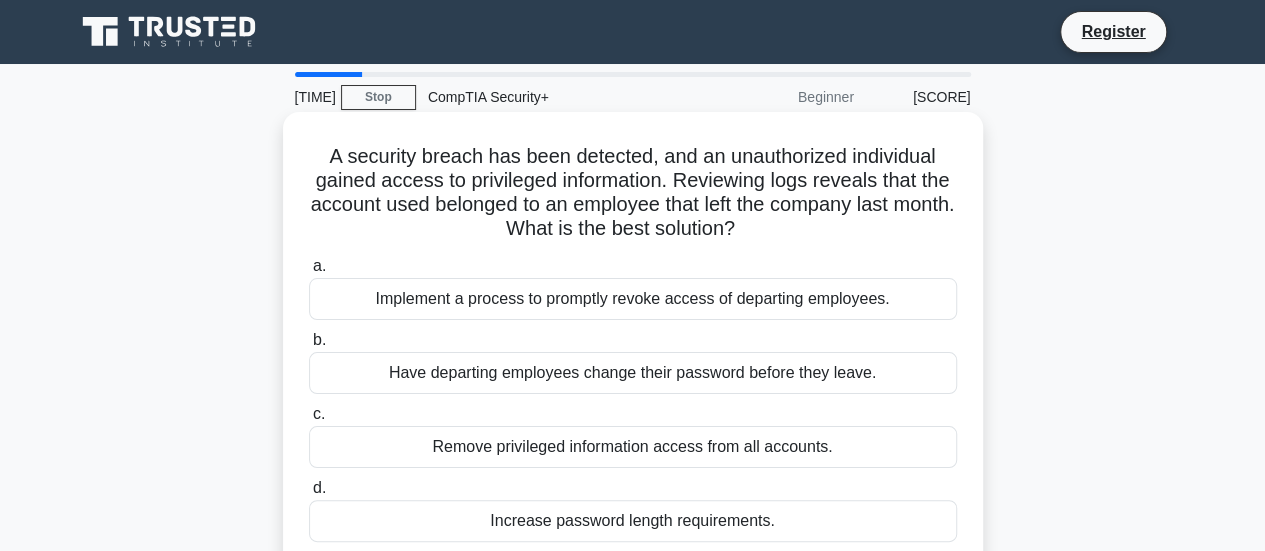 scroll, scrollTop: 100, scrollLeft: 0, axis: vertical 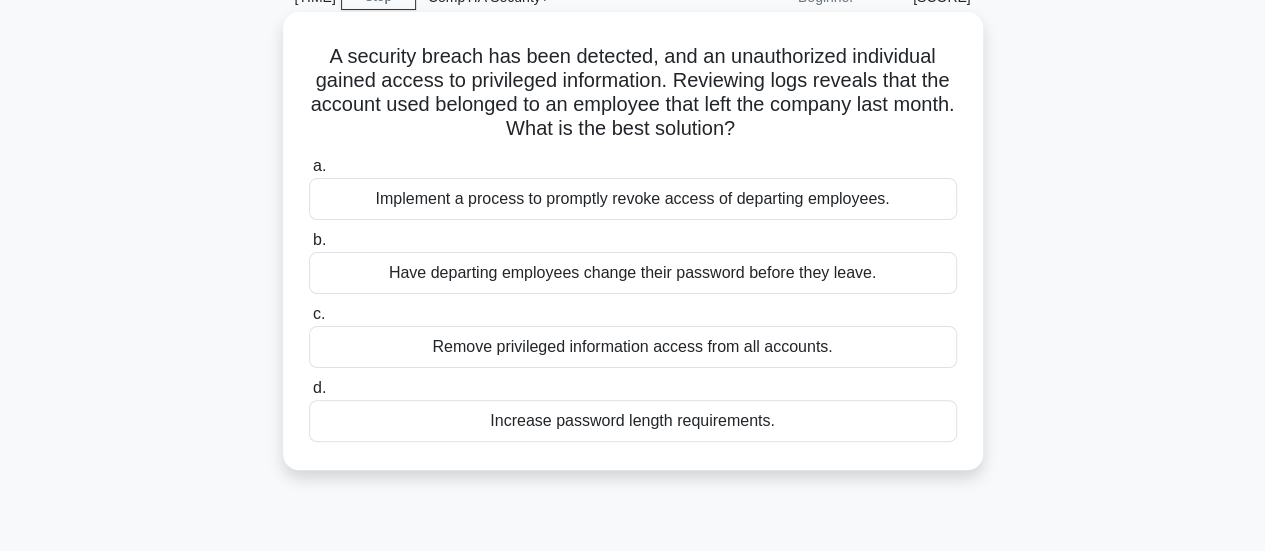 click on "Implement a process to promptly revoke access of departing employees." at bounding box center [633, 199] 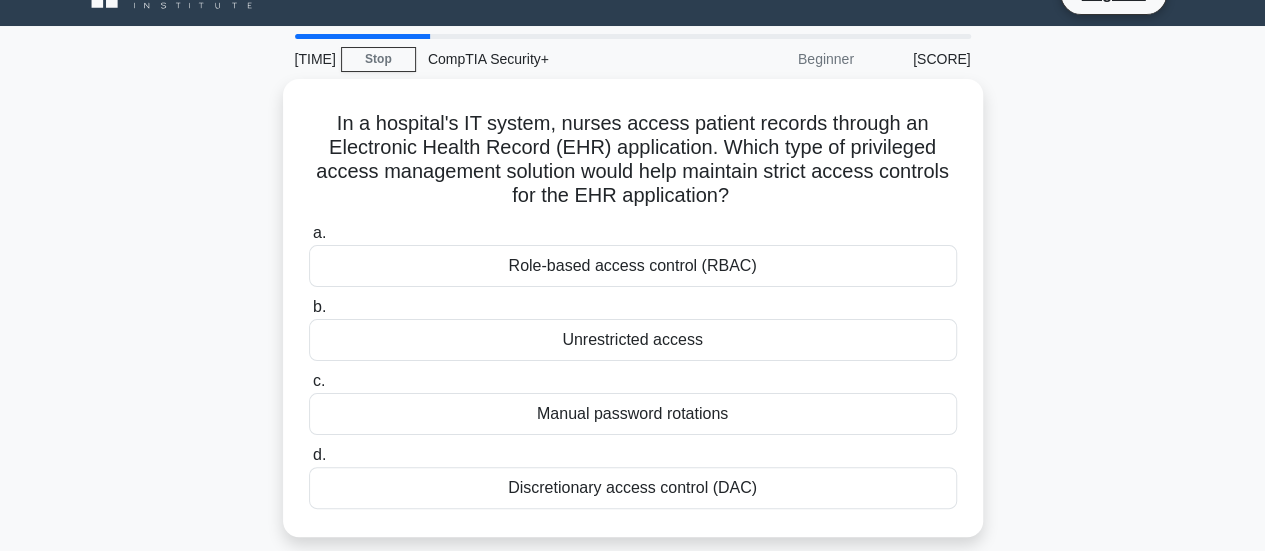 scroll, scrollTop: 0, scrollLeft: 0, axis: both 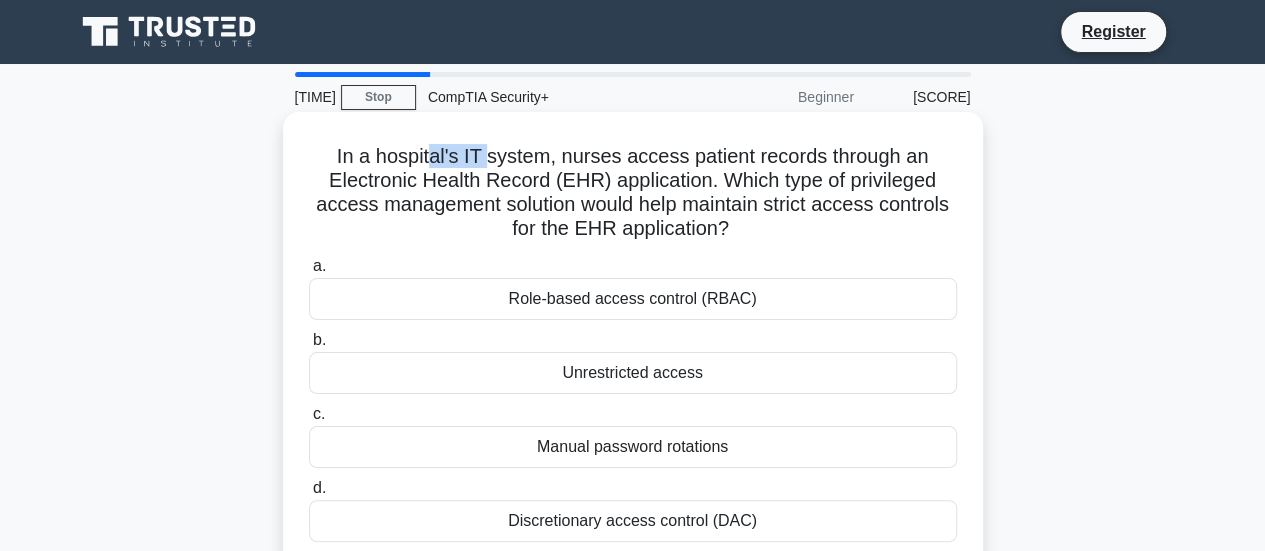 drag, startPoint x: 427, startPoint y: 158, endPoint x: 487, endPoint y: 157, distance: 60.00833 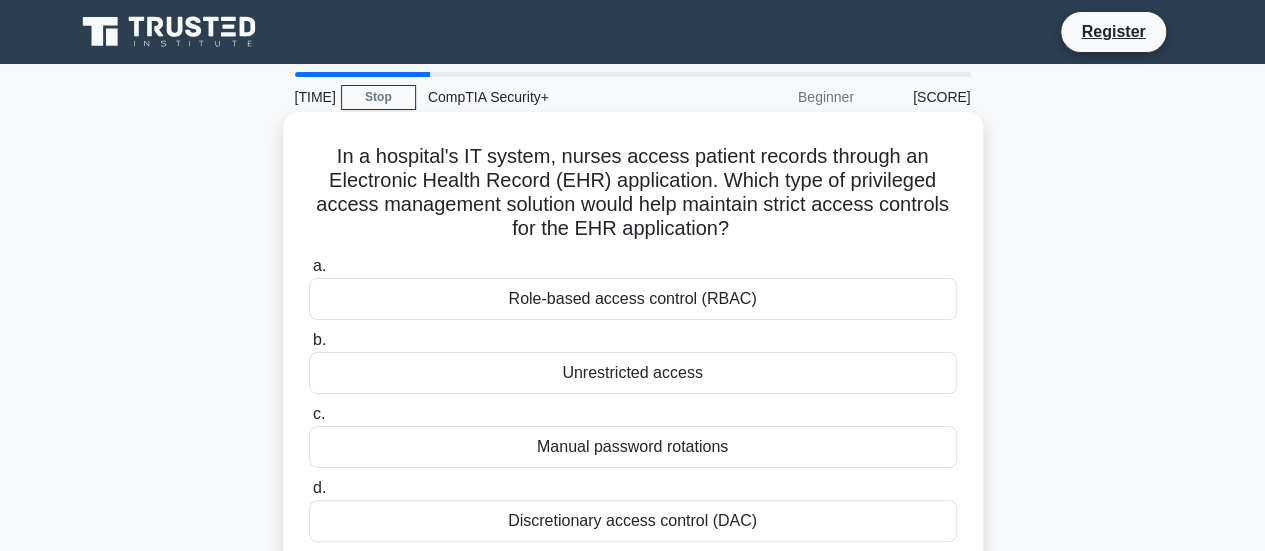 click on "Role-based access control (RBAC)" at bounding box center [633, 299] 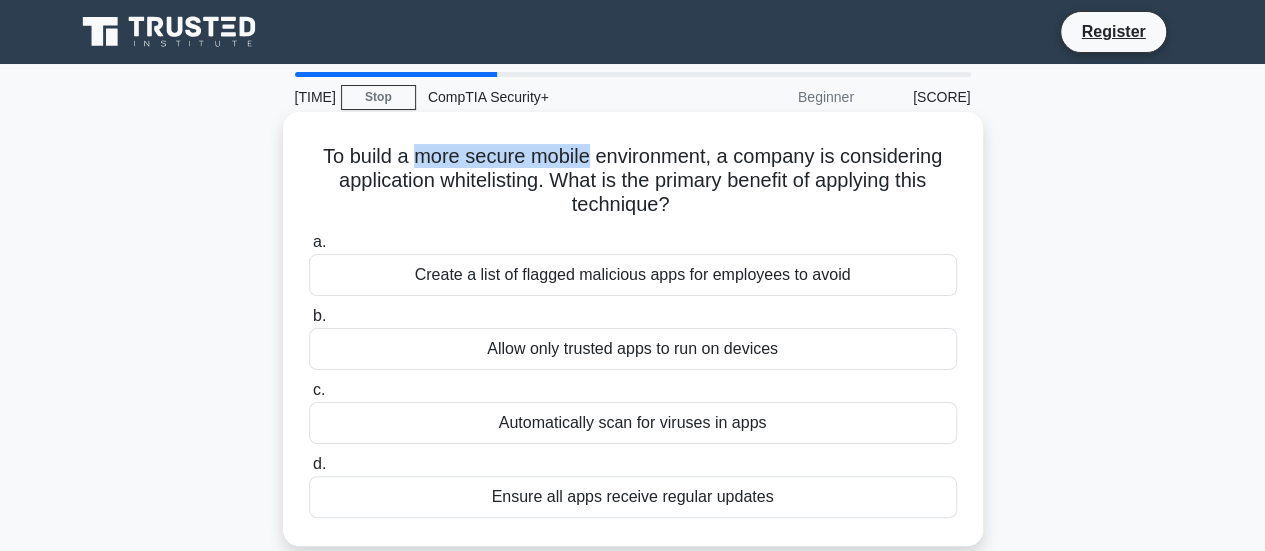 drag, startPoint x: 417, startPoint y: 161, endPoint x: 590, endPoint y: 155, distance: 173.10402 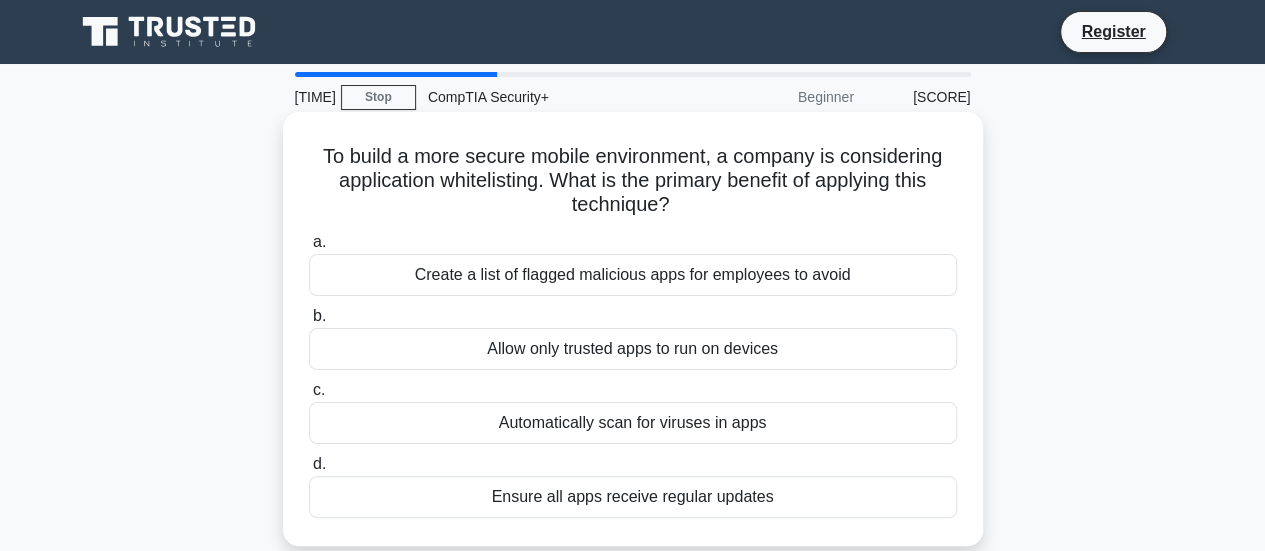 click on "Allow only trusted apps to run on devices" at bounding box center [633, 349] 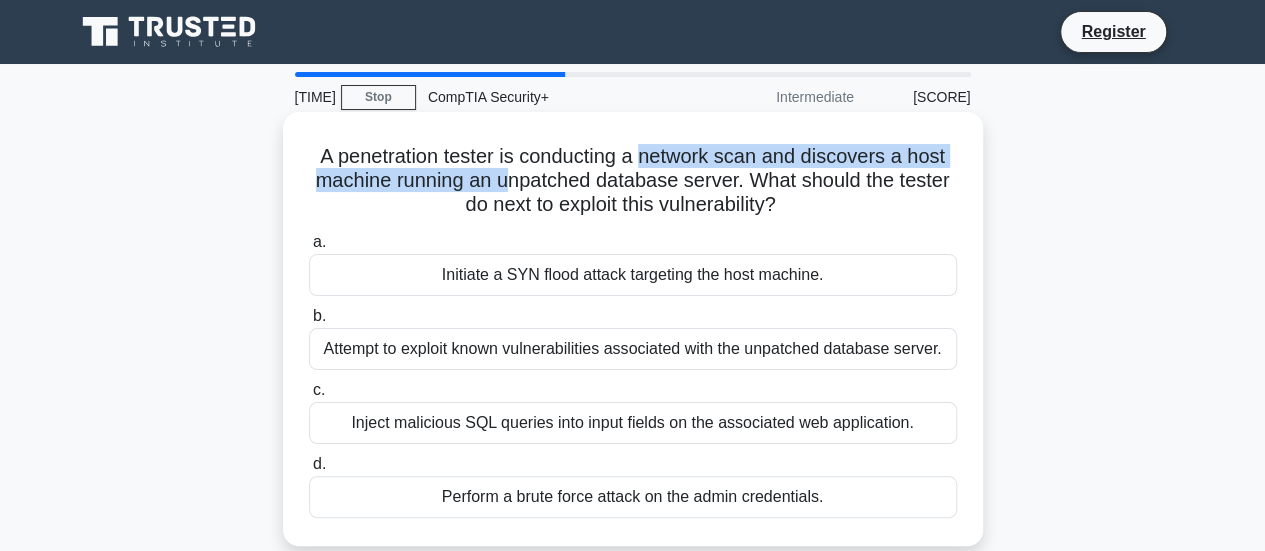 drag, startPoint x: 508, startPoint y: 170, endPoint x: 644, endPoint y: 161, distance: 136.29747 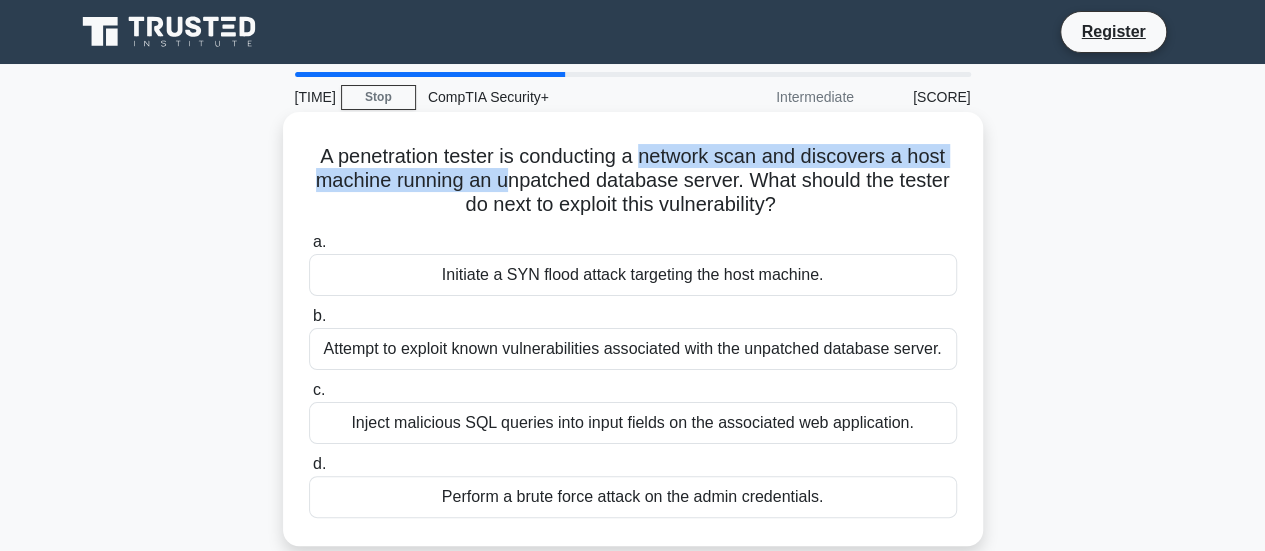 click on "A penetration tester is conducting a network scan and discovers a host machine running an unpatched database server. What should the tester do next to exploit this vulnerability?" at bounding box center [633, 181] 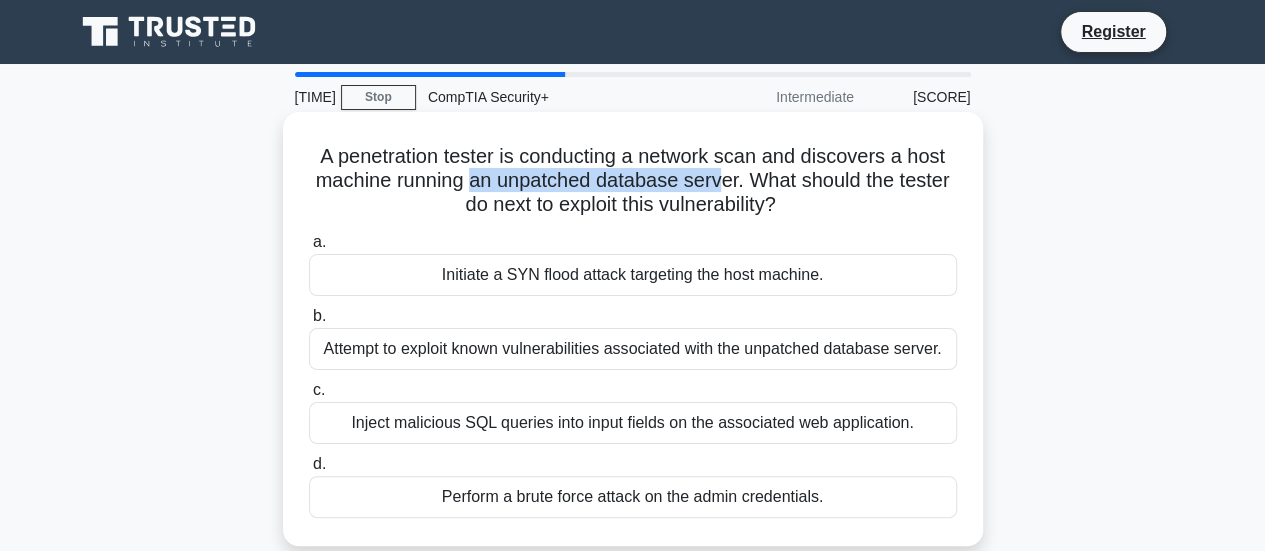 drag, startPoint x: 470, startPoint y: 187, endPoint x: 723, endPoint y: 185, distance: 253.0079 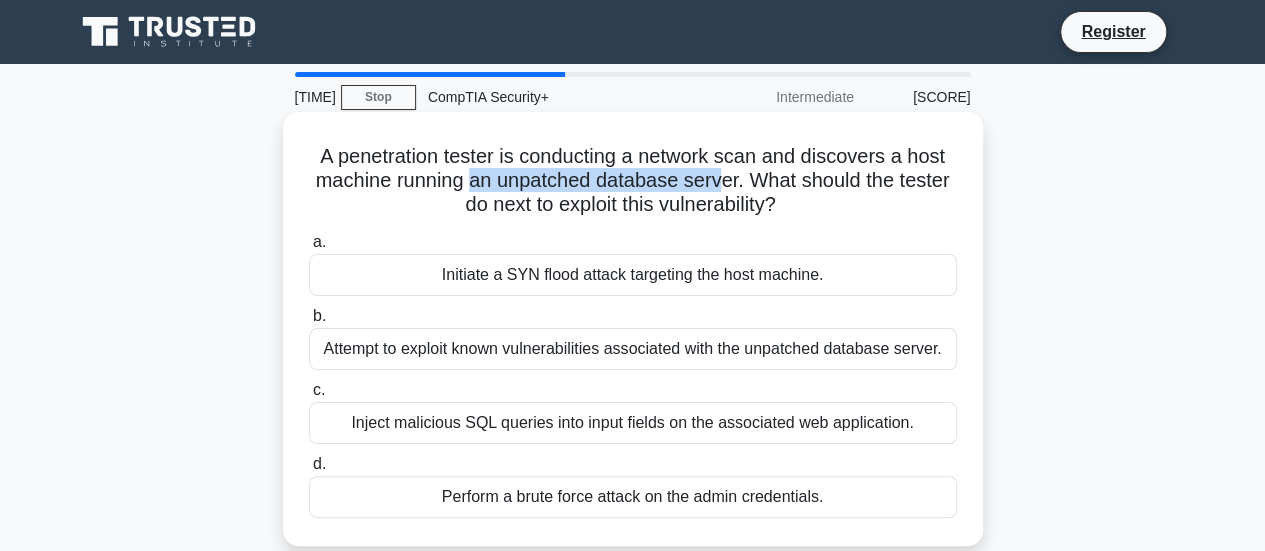 click on "A penetration tester is conducting a network scan and discovers a host machine running an unpatched database server. What should the tester do next to exploit this vulnerability?" at bounding box center (633, 181) 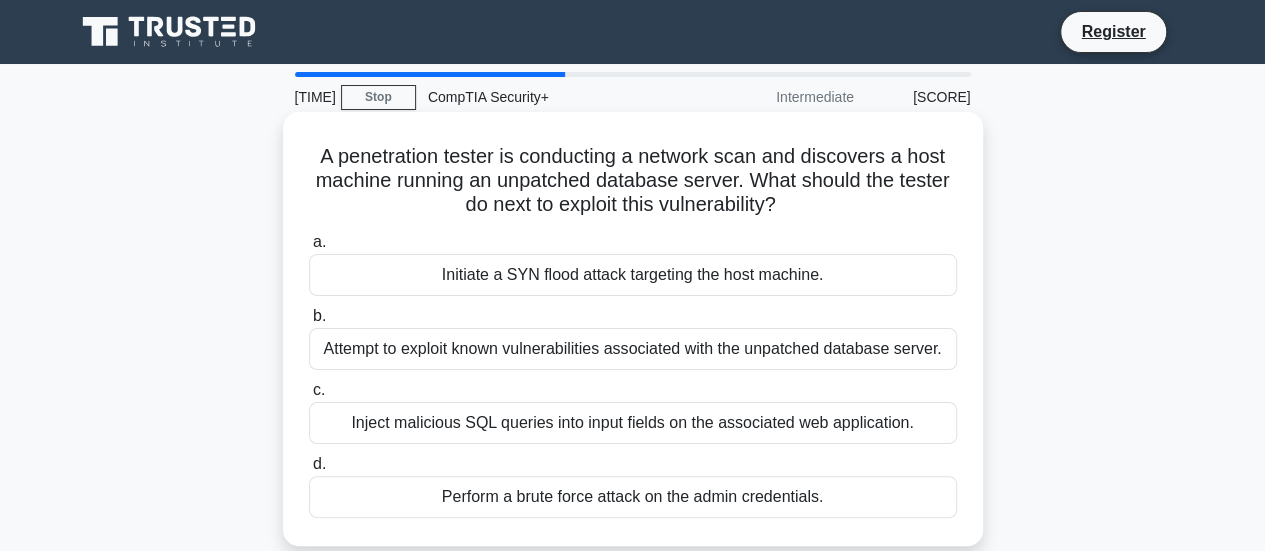 click on "Attempt to exploit known vulnerabilities associated with the unpatched database server." at bounding box center (633, 349) 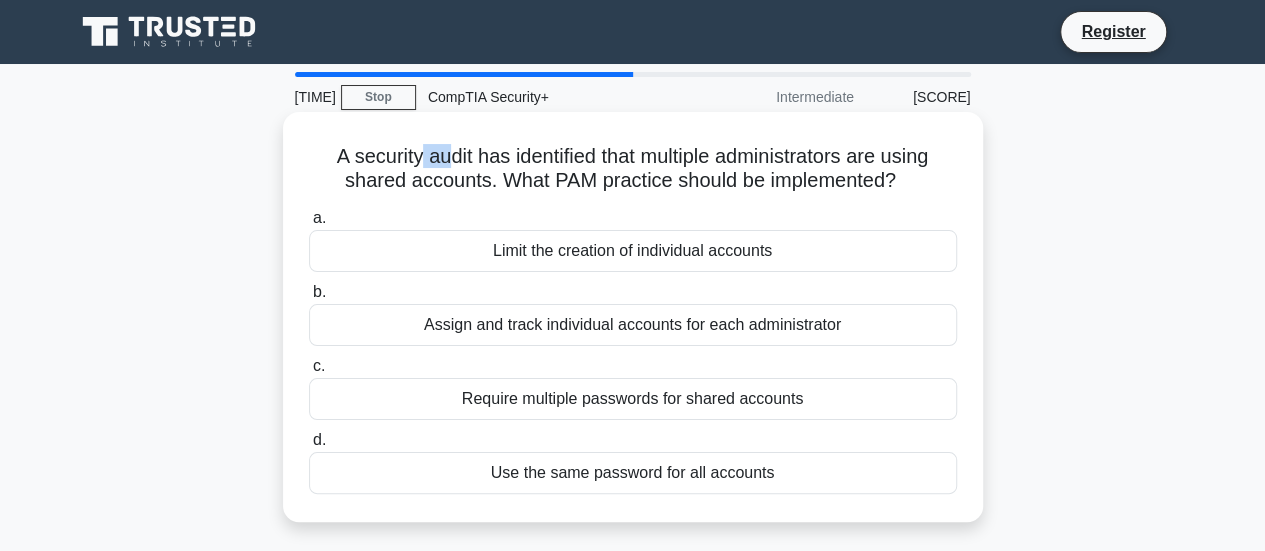drag, startPoint x: 410, startPoint y: 157, endPoint x: 448, endPoint y: 157, distance: 38 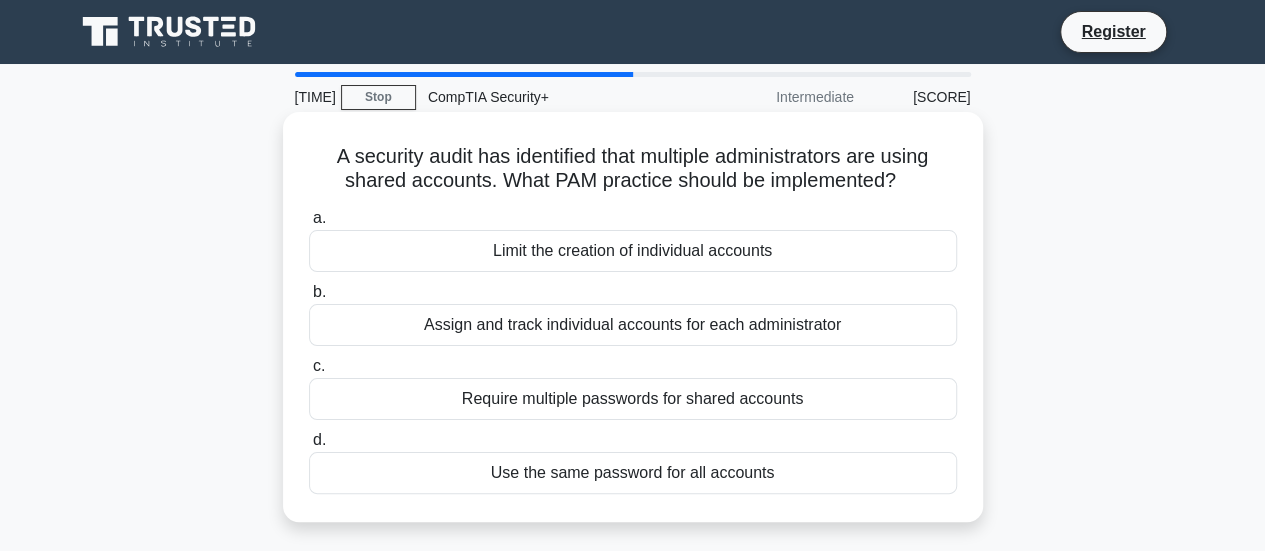 click on "A security audit has identified that multiple administrators are using shared accounts. What PAM practice should be implemented?" at bounding box center (633, 169) 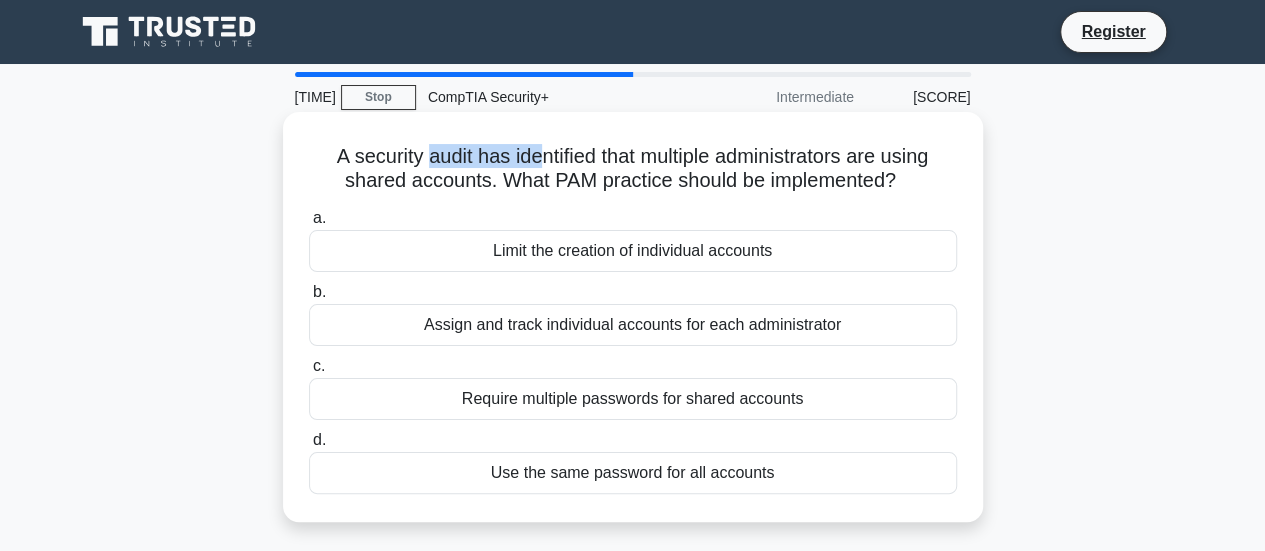 drag, startPoint x: 416, startPoint y: 161, endPoint x: 530, endPoint y: 157, distance: 114.07015 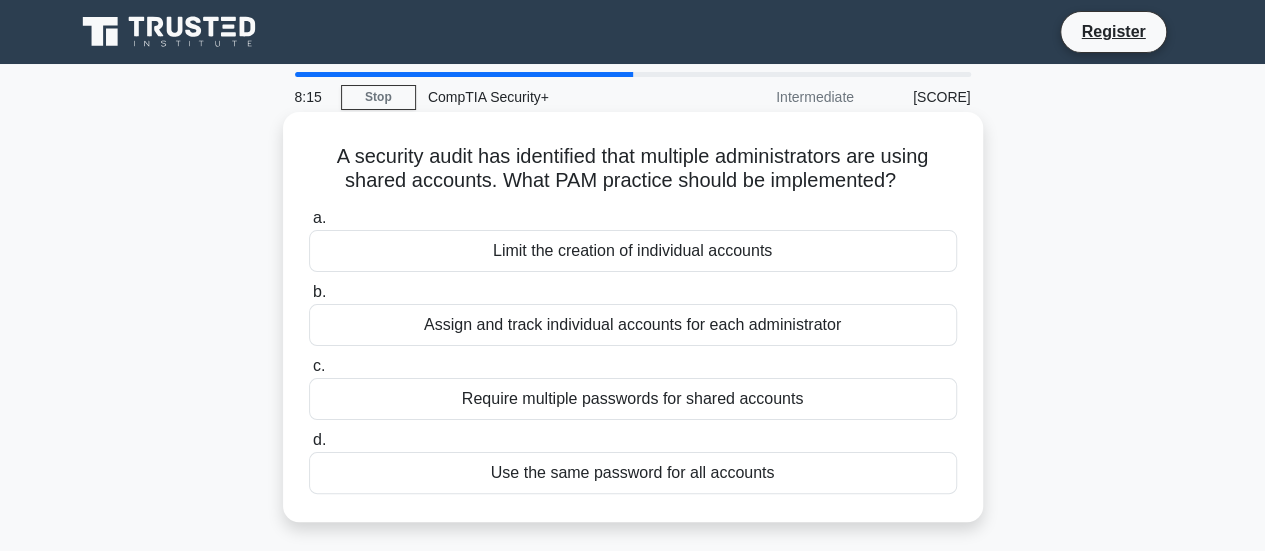 click on "Assign and track individual accounts for each administrator" at bounding box center (633, 325) 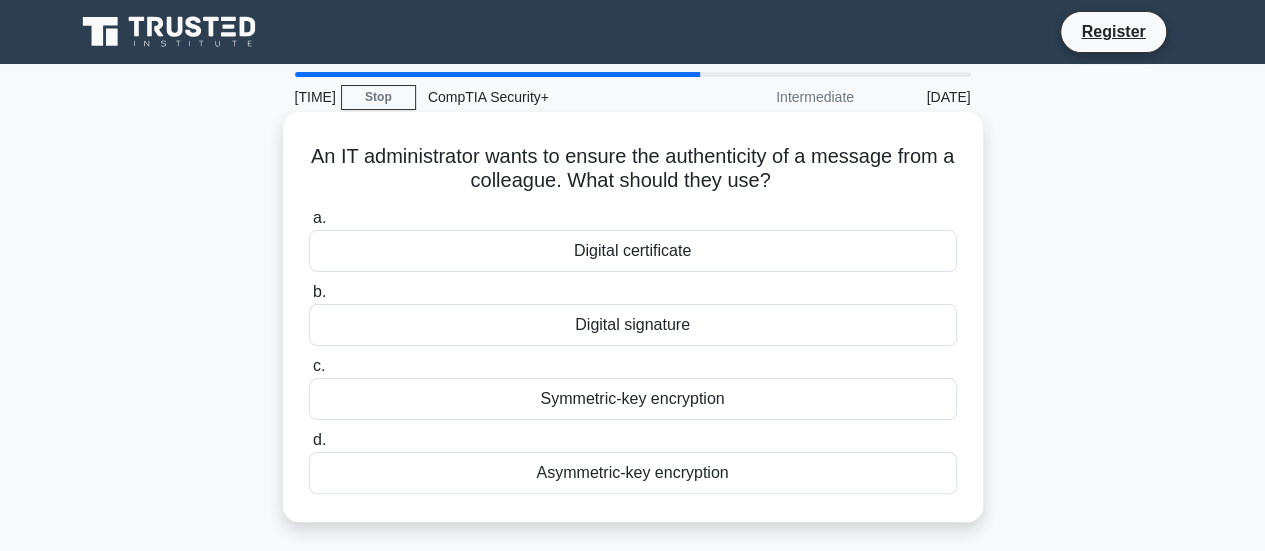 click on "Digital signature" at bounding box center [633, 325] 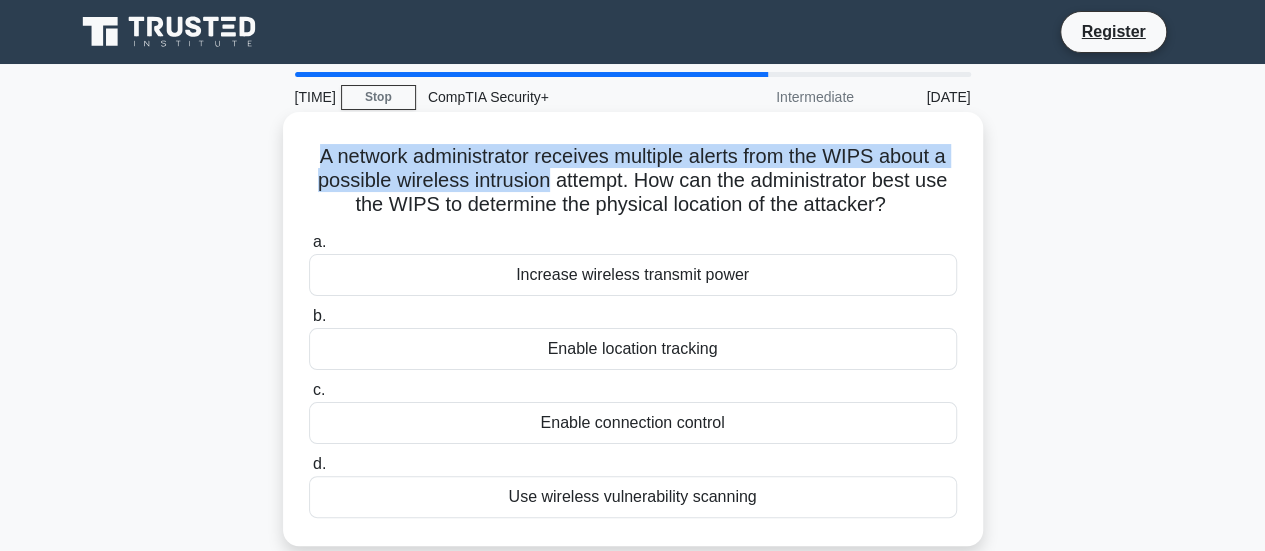 drag, startPoint x: 306, startPoint y: 161, endPoint x: 546, endPoint y: 171, distance: 240.20824 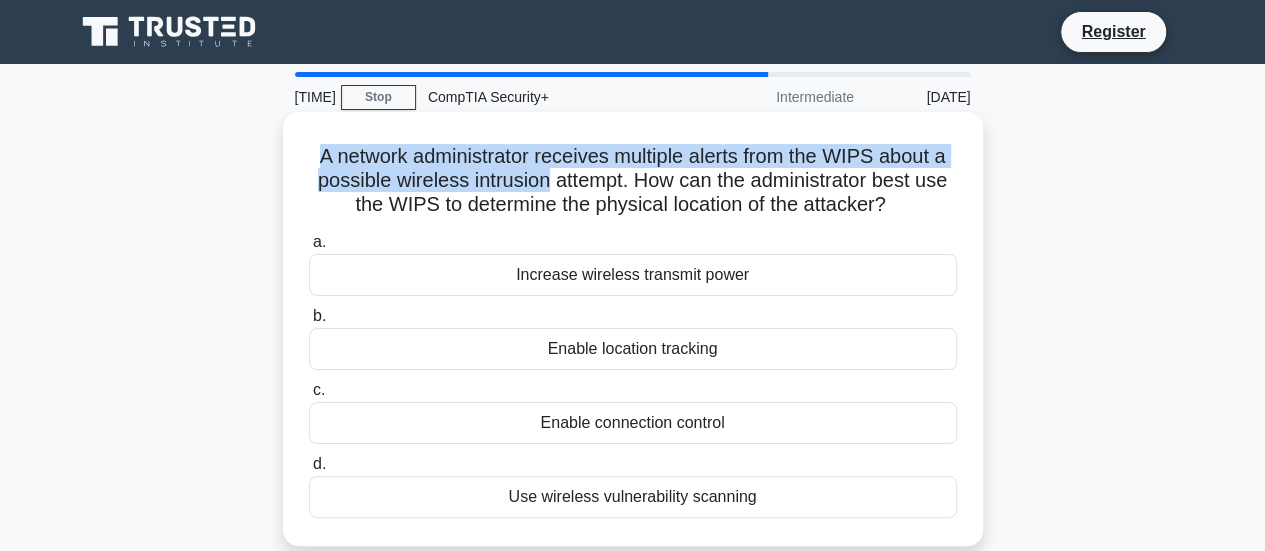click on "A network administrator receives multiple alerts from the WIPS about a possible wireless intrusion attempt. How can the administrator best use the WIPS to determine the physical location of the attacker?
.spinner_0XTQ{transform-origin:center;animation:spinner_y6GP .75s linear infinite}@keyframes spinner_y6GP{100%{transform:rotate(360deg)}}" at bounding box center [633, 181] 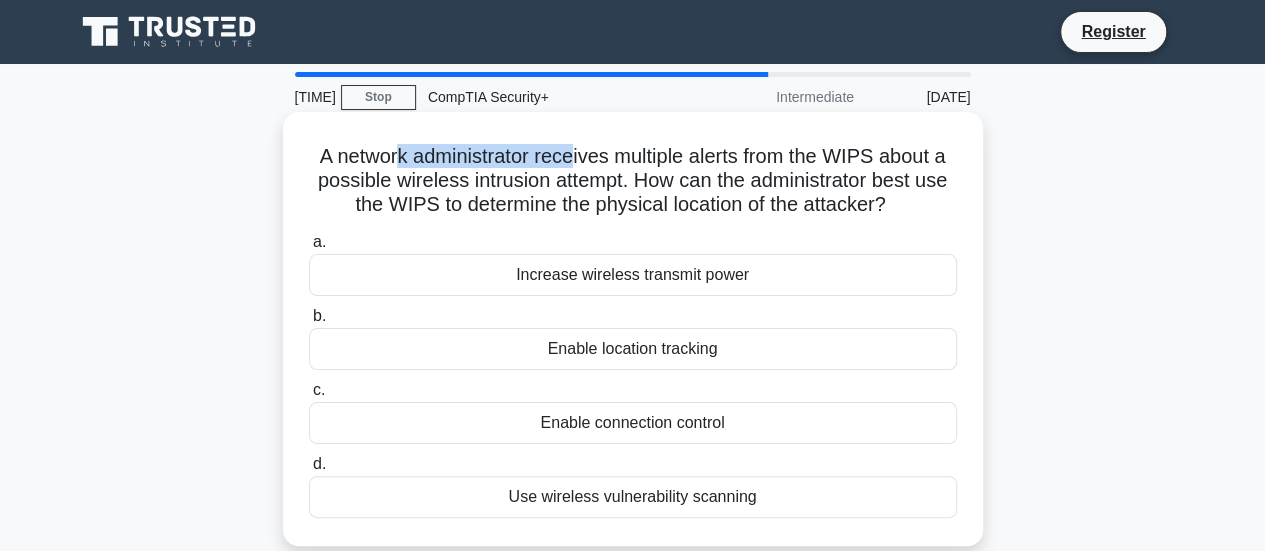 drag, startPoint x: 502, startPoint y: 157, endPoint x: 568, endPoint y: 155, distance: 66.0303 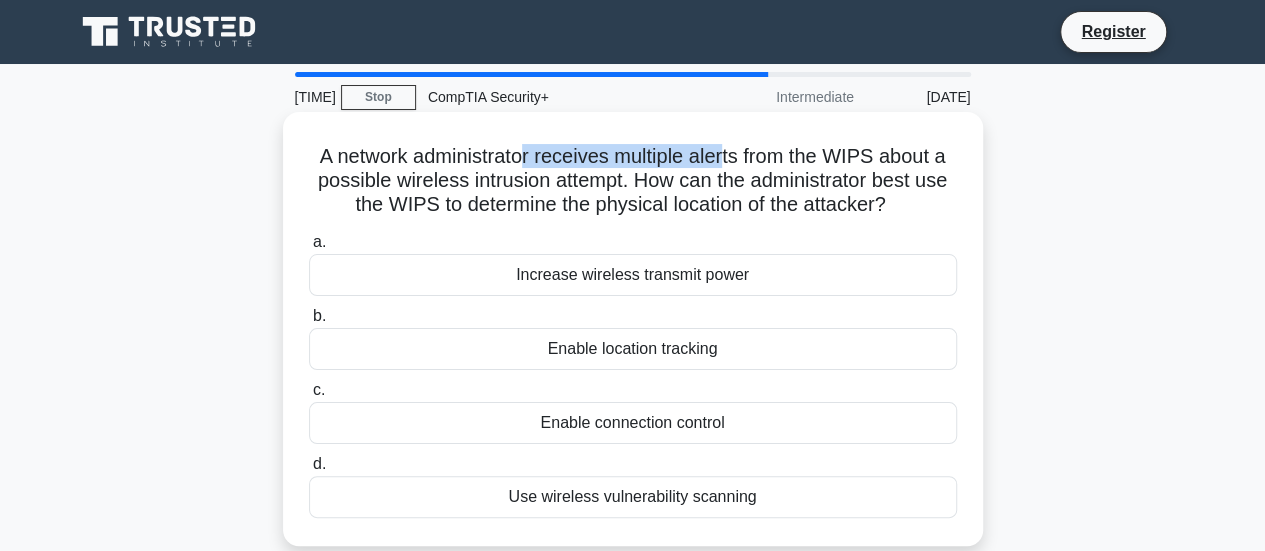 drag, startPoint x: 517, startPoint y: 157, endPoint x: 724, endPoint y: 163, distance: 207.08694 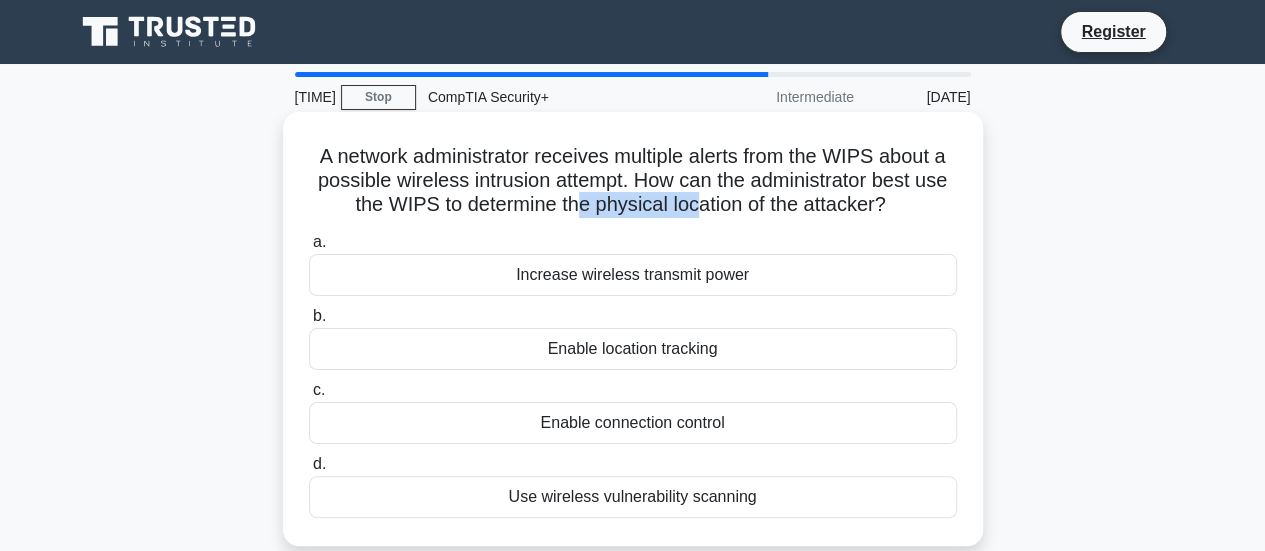 drag, startPoint x: 579, startPoint y: 207, endPoint x: 700, endPoint y: 205, distance: 121.016525 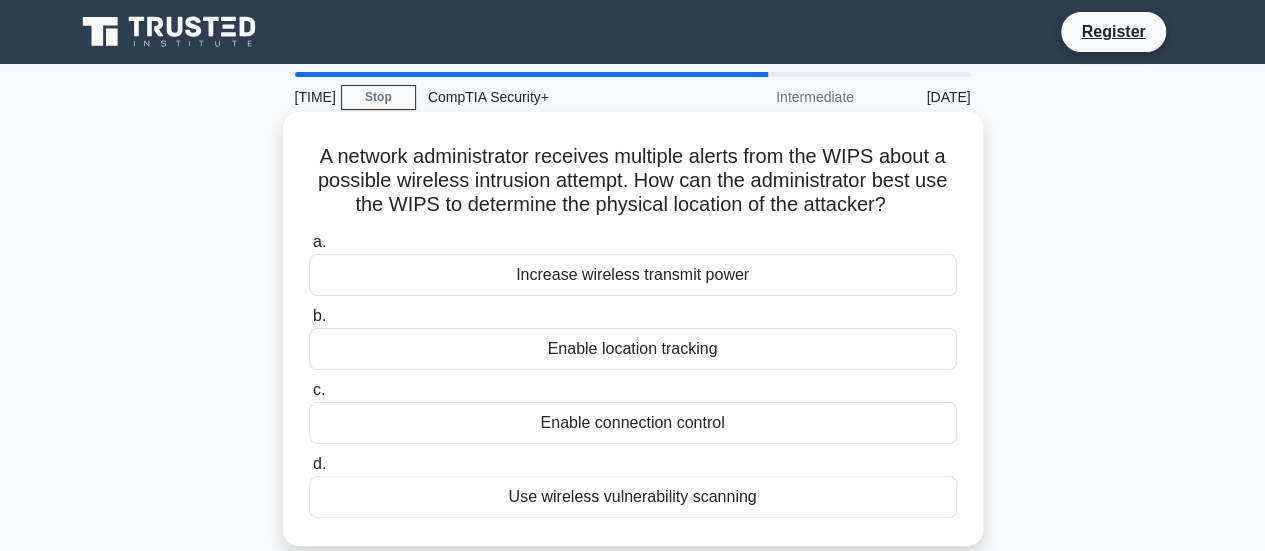 click on "Enable connection control" at bounding box center (633, 423) 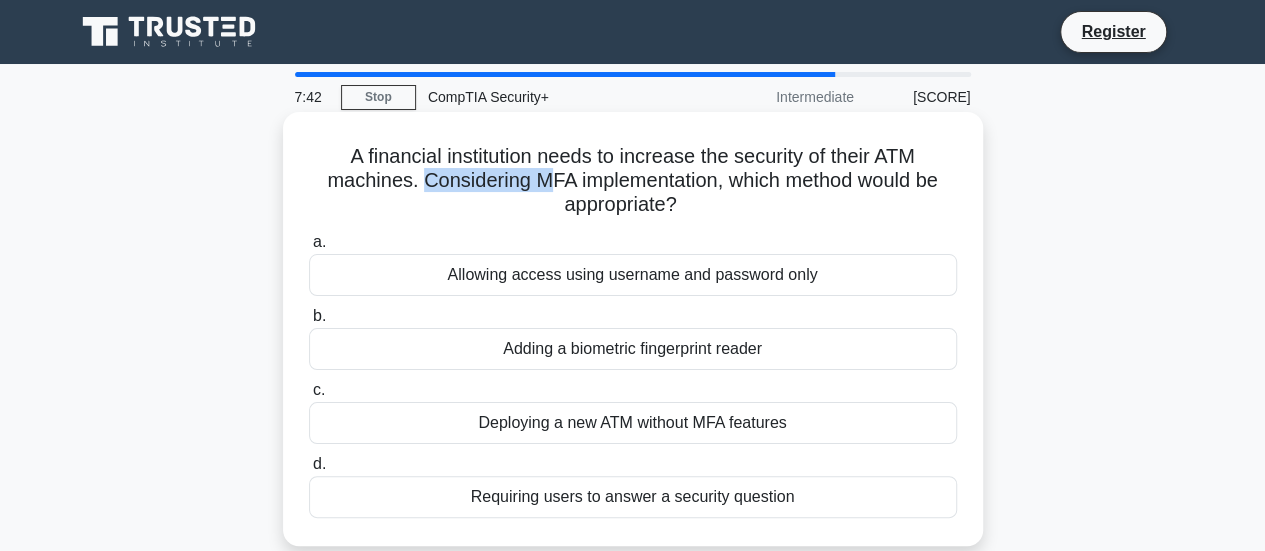 drag, startPoint x: 415, startPoint y: 170, endPoint x: 546, endPoint y: 175, distance: 131.09538 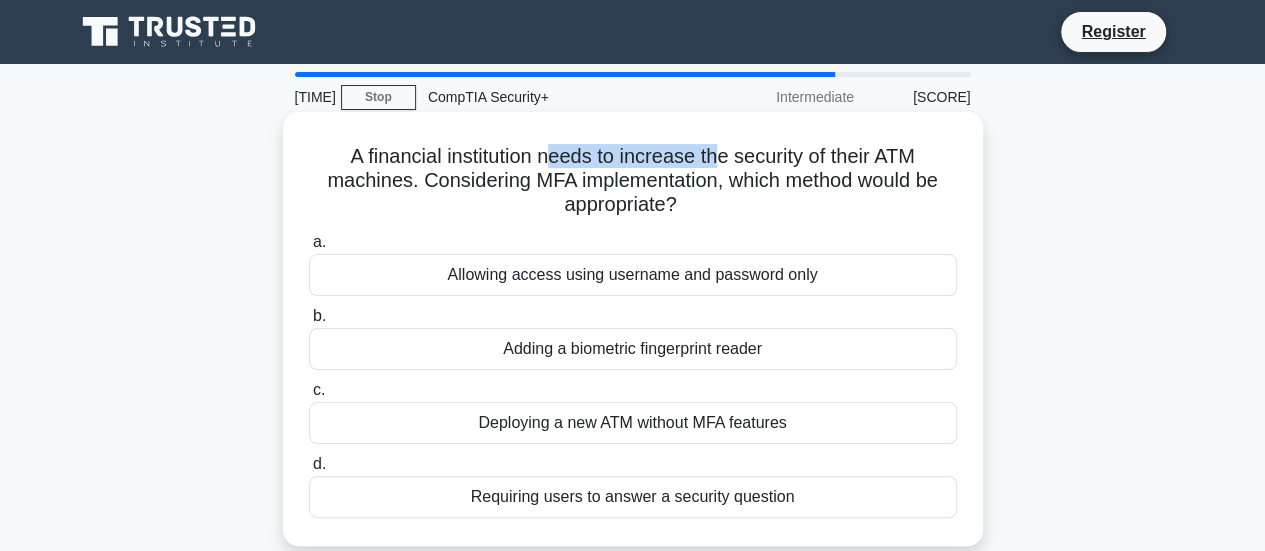 drag, startPoint x: 546, startPoint y: 160, endPoint x: 722, endPoint y: 165, distance: 176.07101 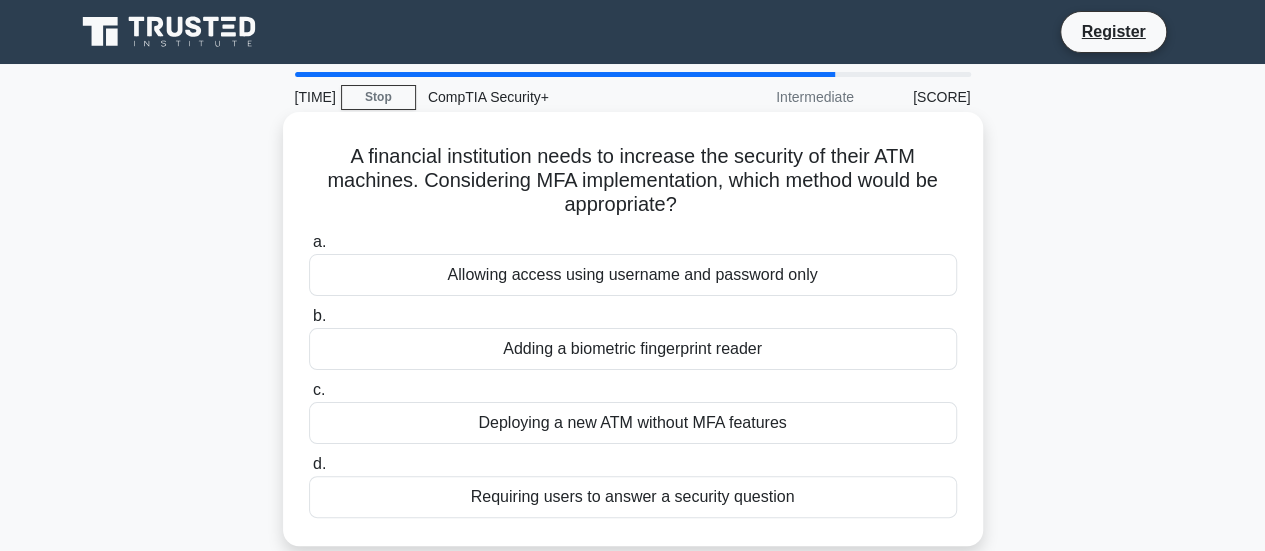 click on "Adding a biometric fingerprint reader" at bounding box center (633, 349) 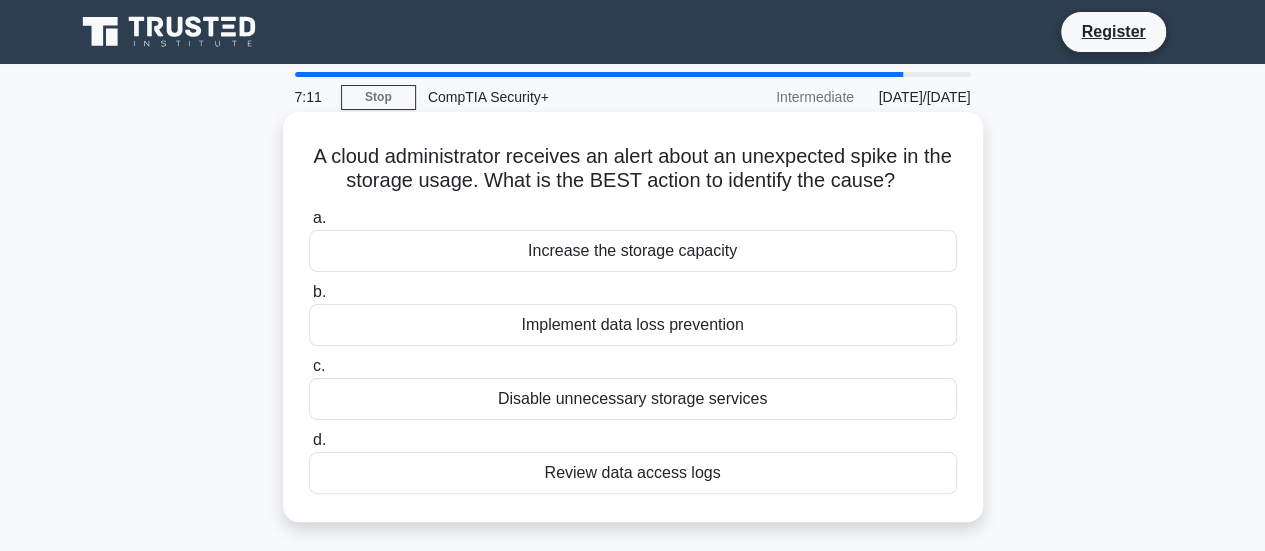 click on "Disable unnecessary storage services" at bounding box center (633, 399) 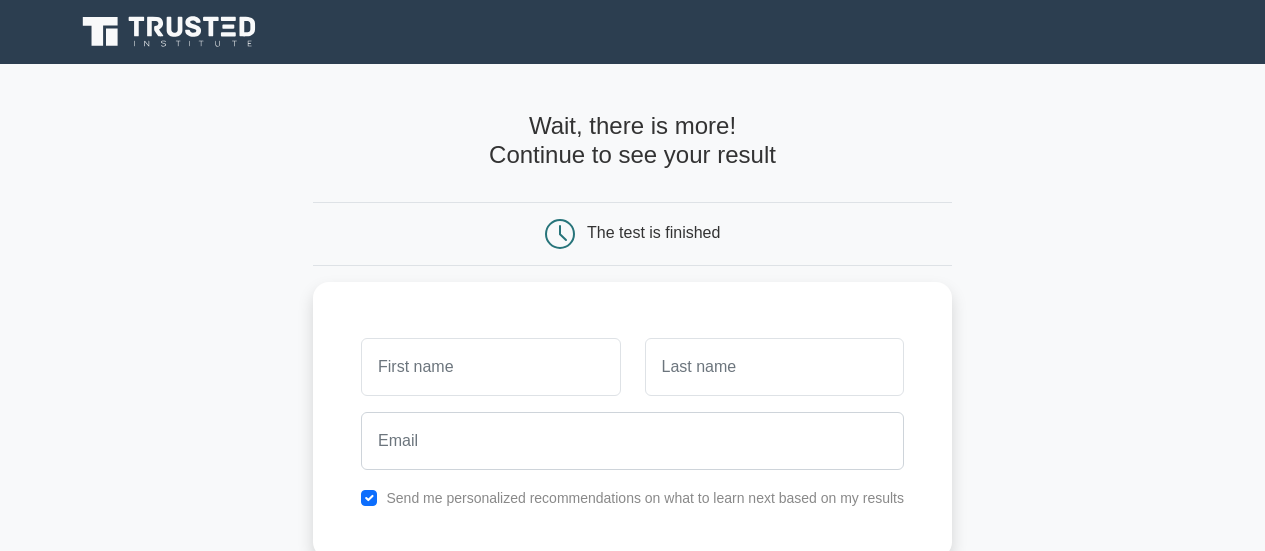 scroll, scrollTop: 0, scrollLeft: 0, axis: both 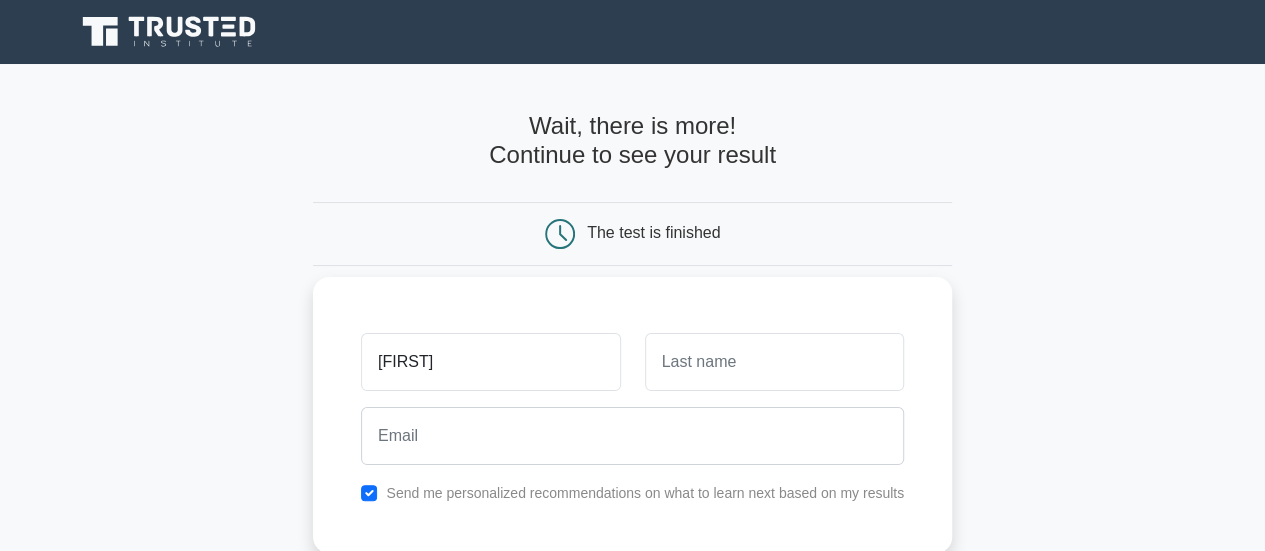 type on "[FIRST]" 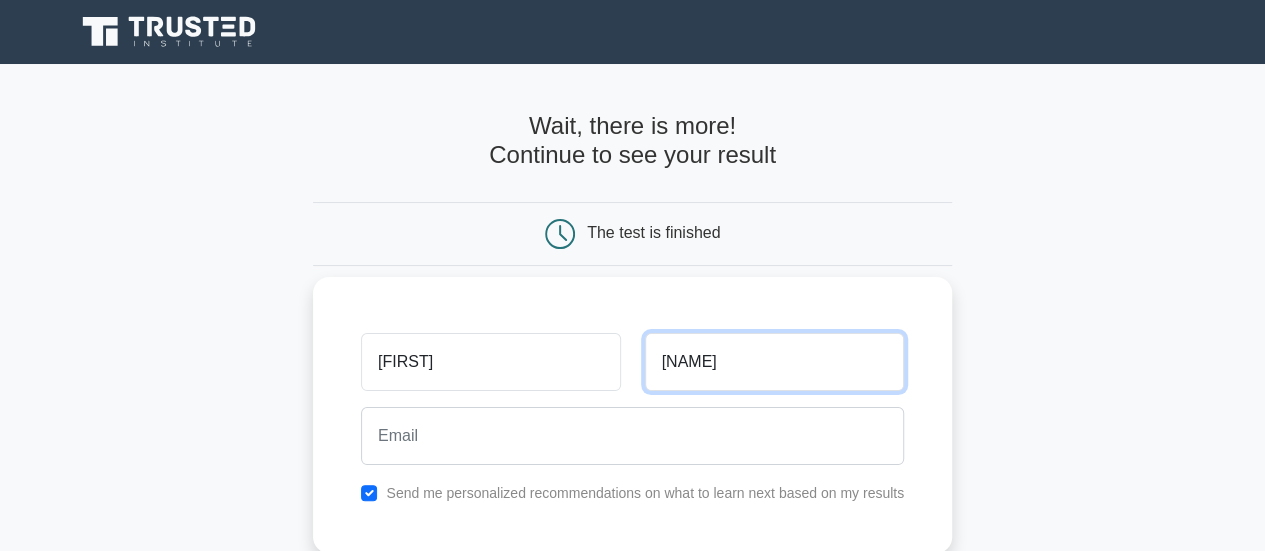 type on "[NAME]" 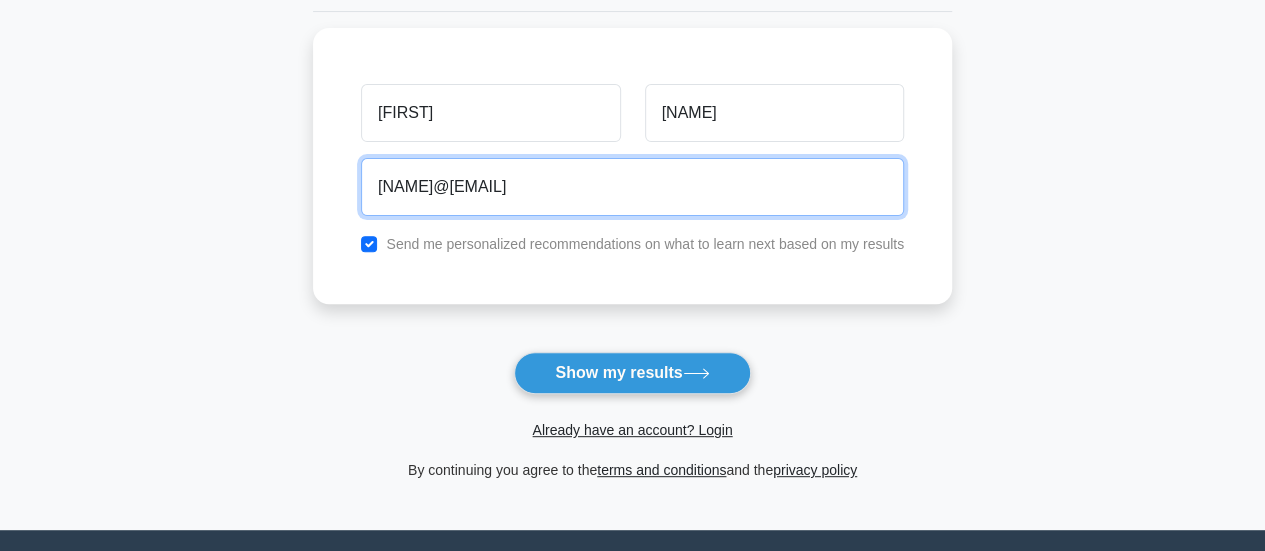 scroll, scrollTop: 300, scrollLeft: 0, axis: vertical 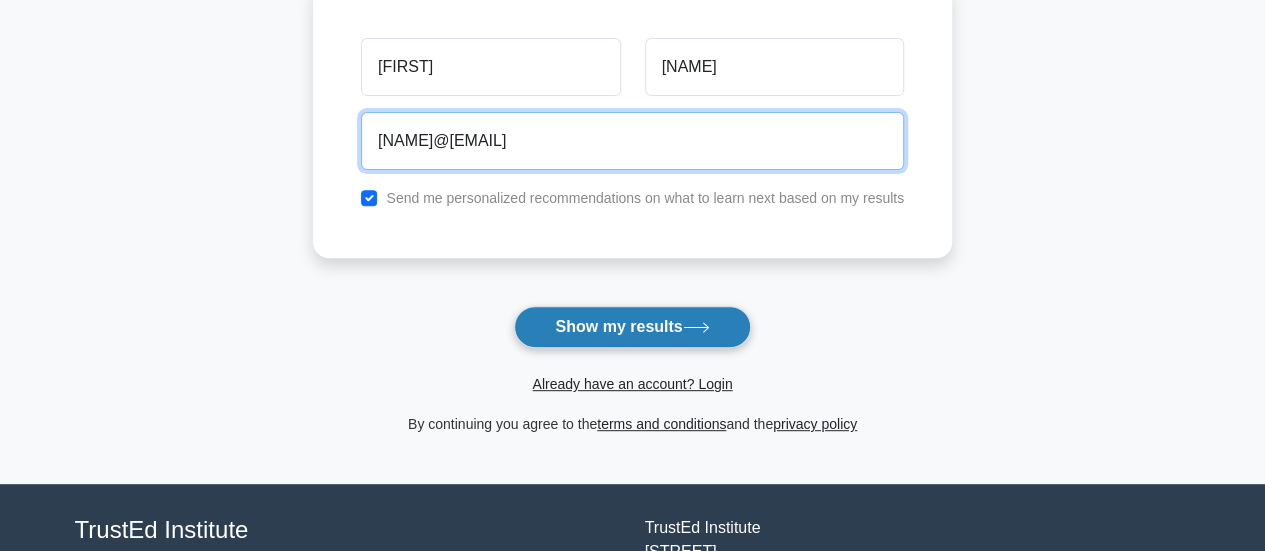 type on "[NAME]@[EMAIL]" 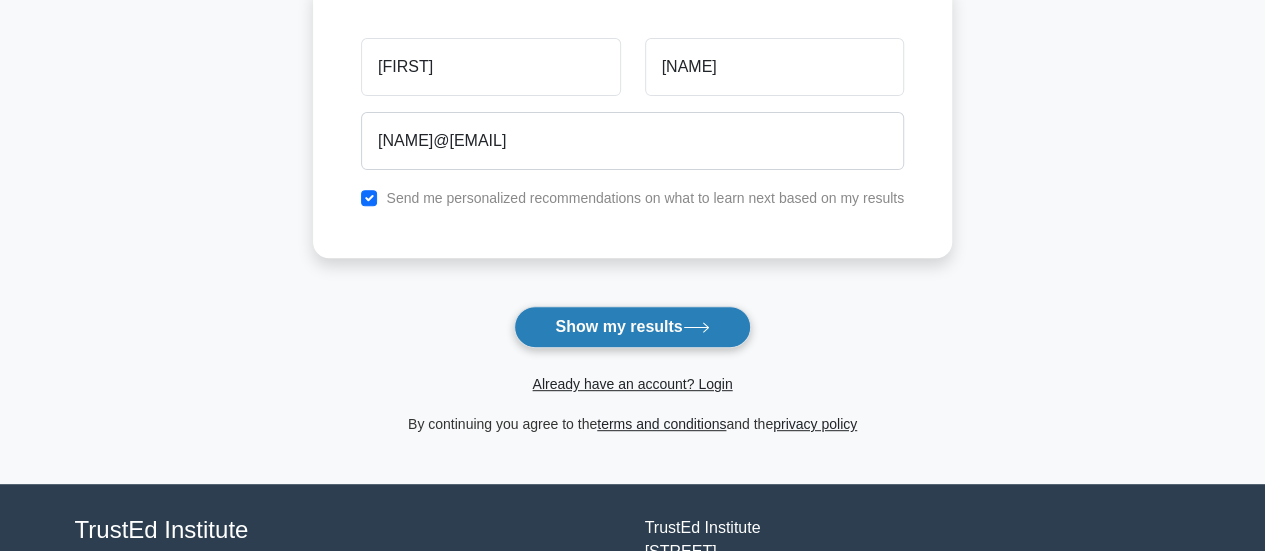 click at bounding box center [696, 327] 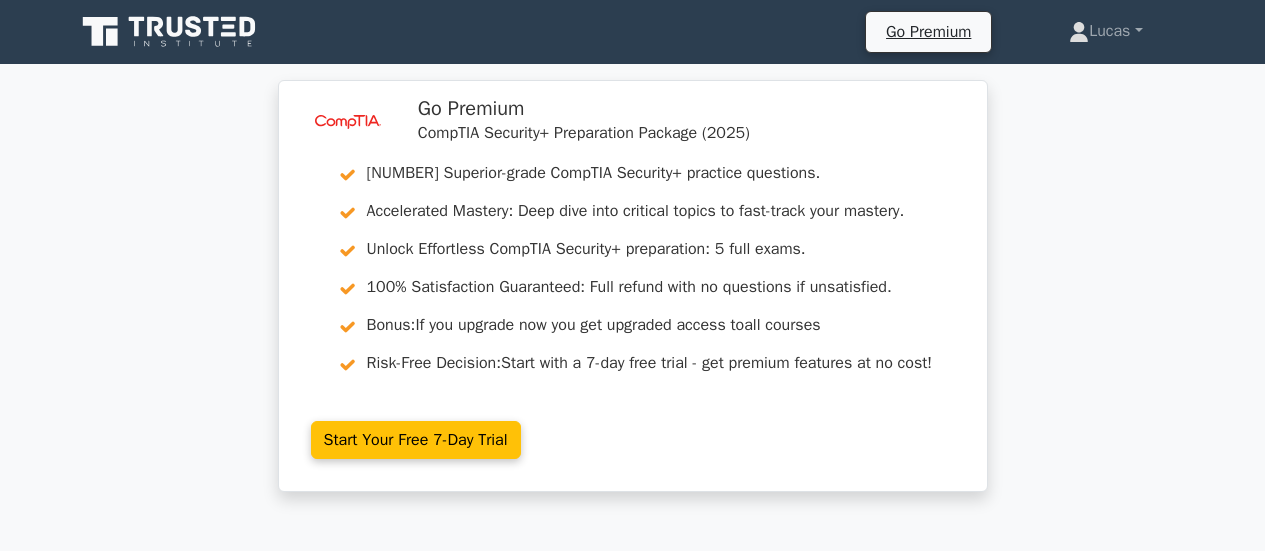 scroll, scrollTop: 0, scrollLeft: 0, axis: both 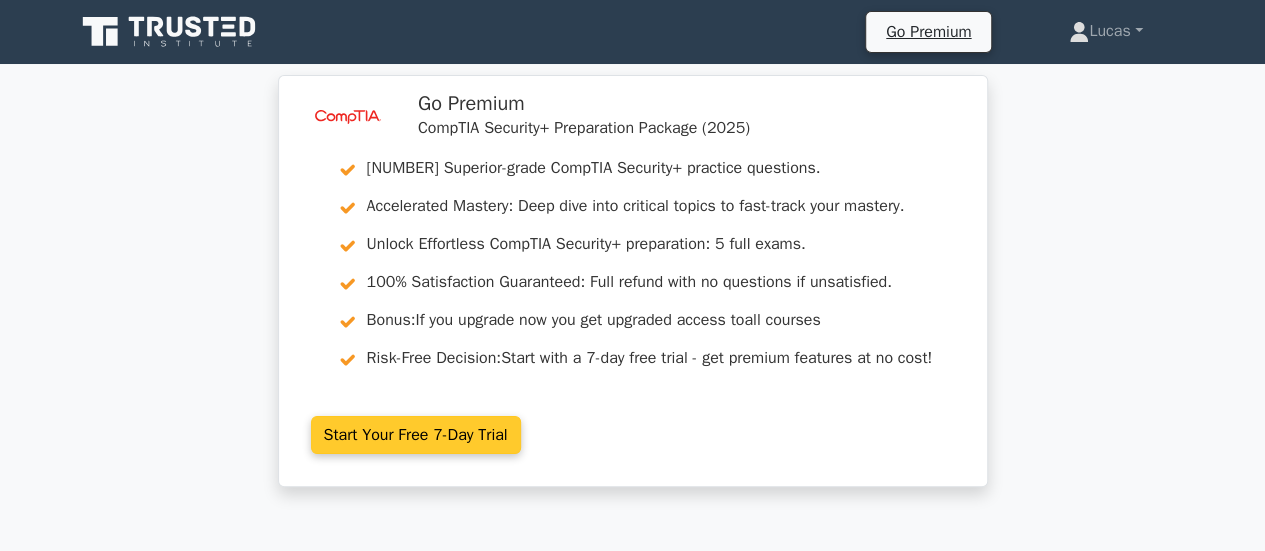 click on "Start Your Free 7-Day Trial" at bounding box center (416, 435) 